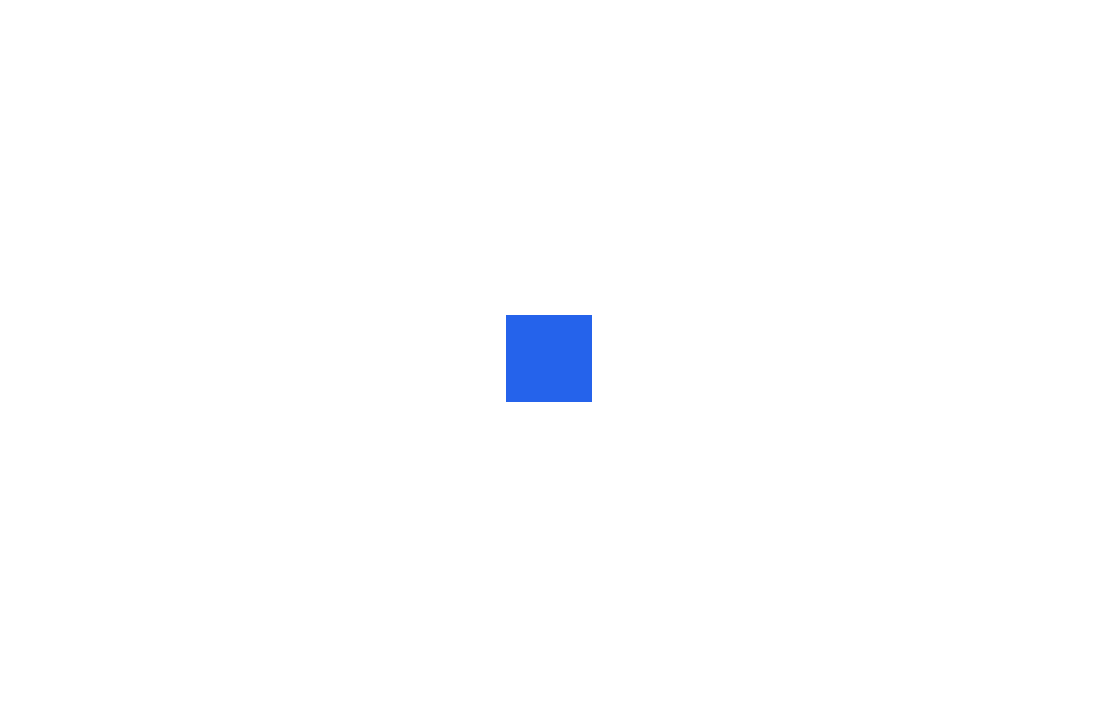 scroll, scrollTop: 0, scrollLeft: 0, axis: both 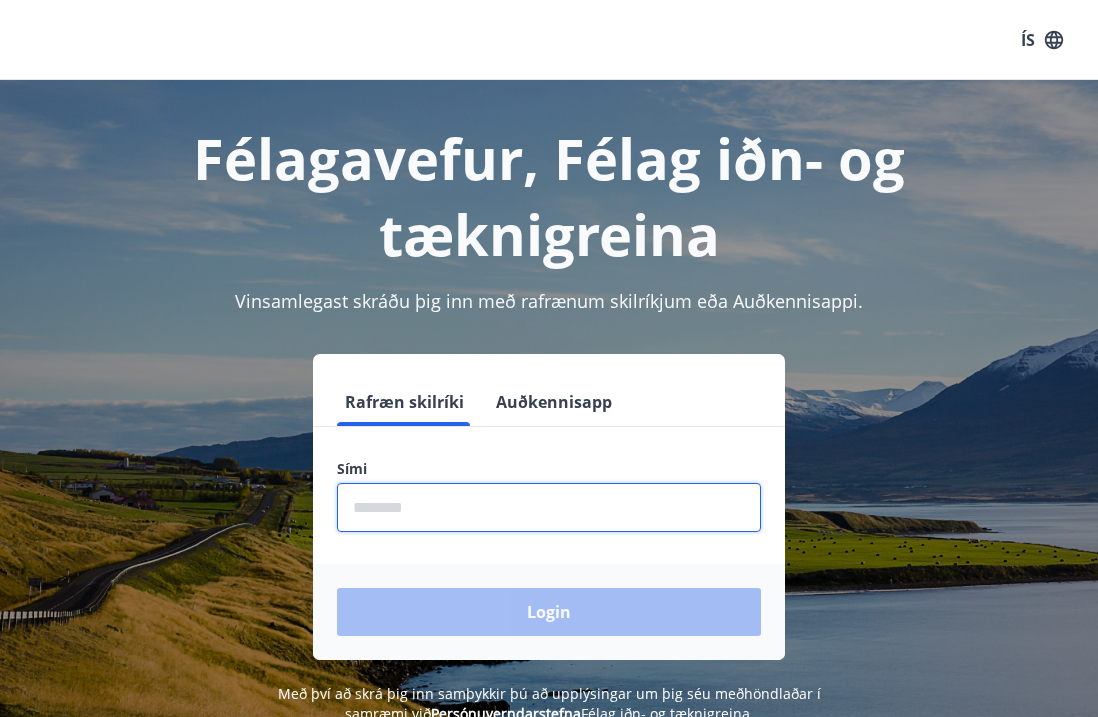 click at bounding box center (549, 507) 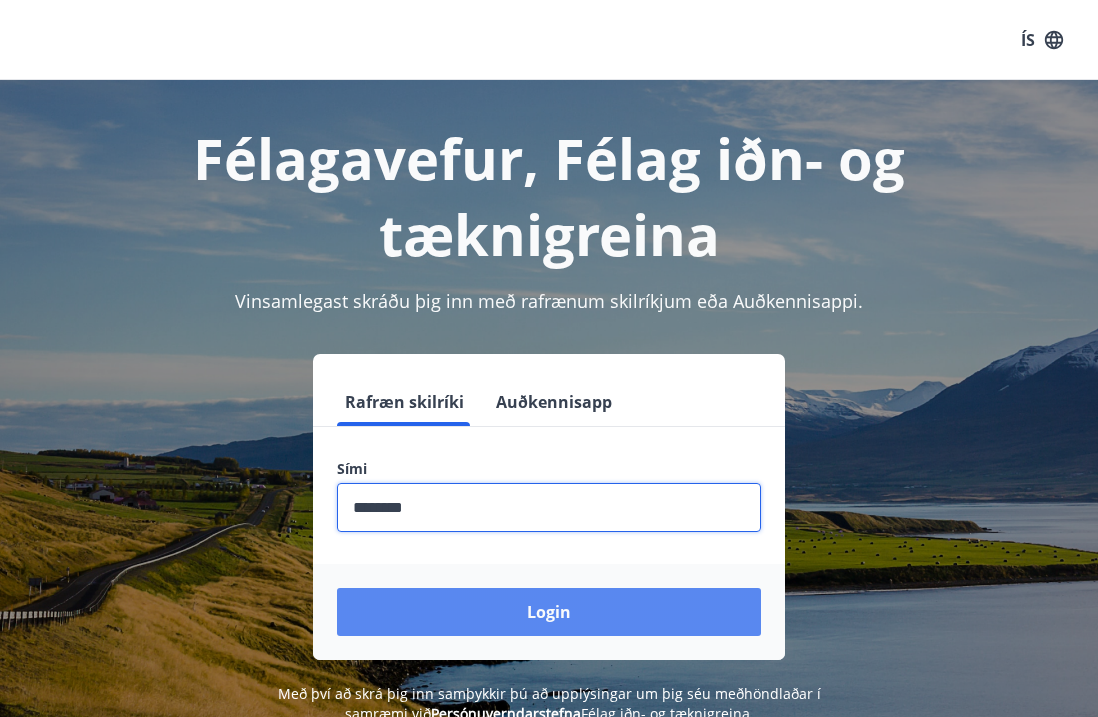type on "********" 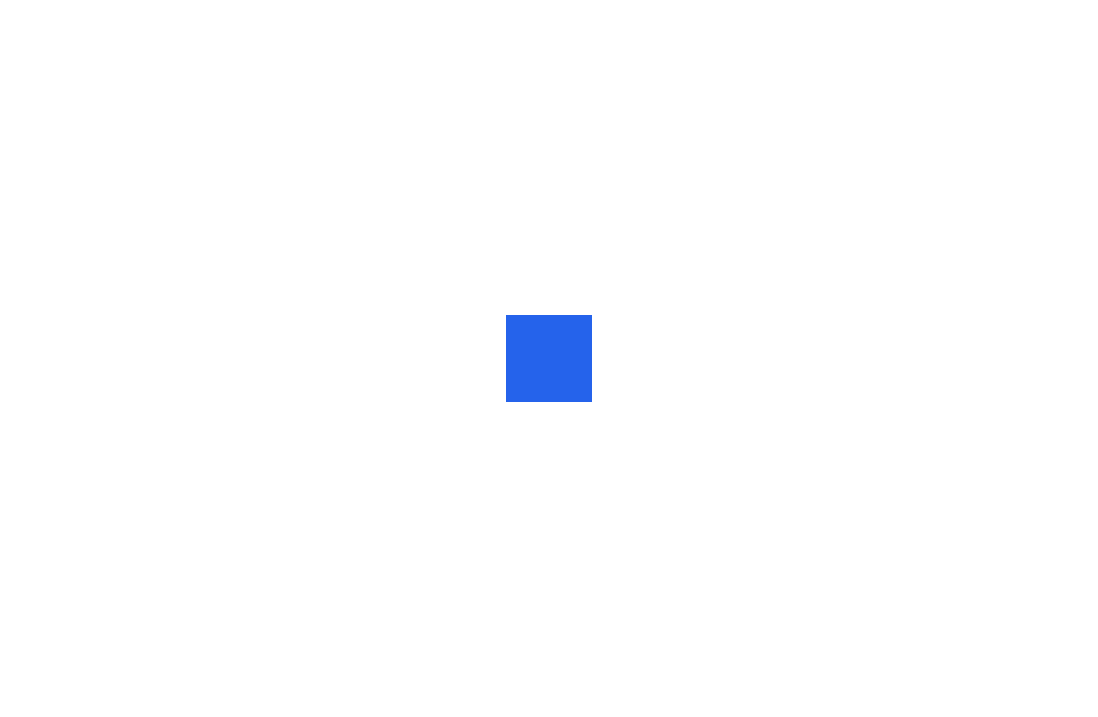 scroll, scrollTop: 0, scrollLeft: 0, axis: both 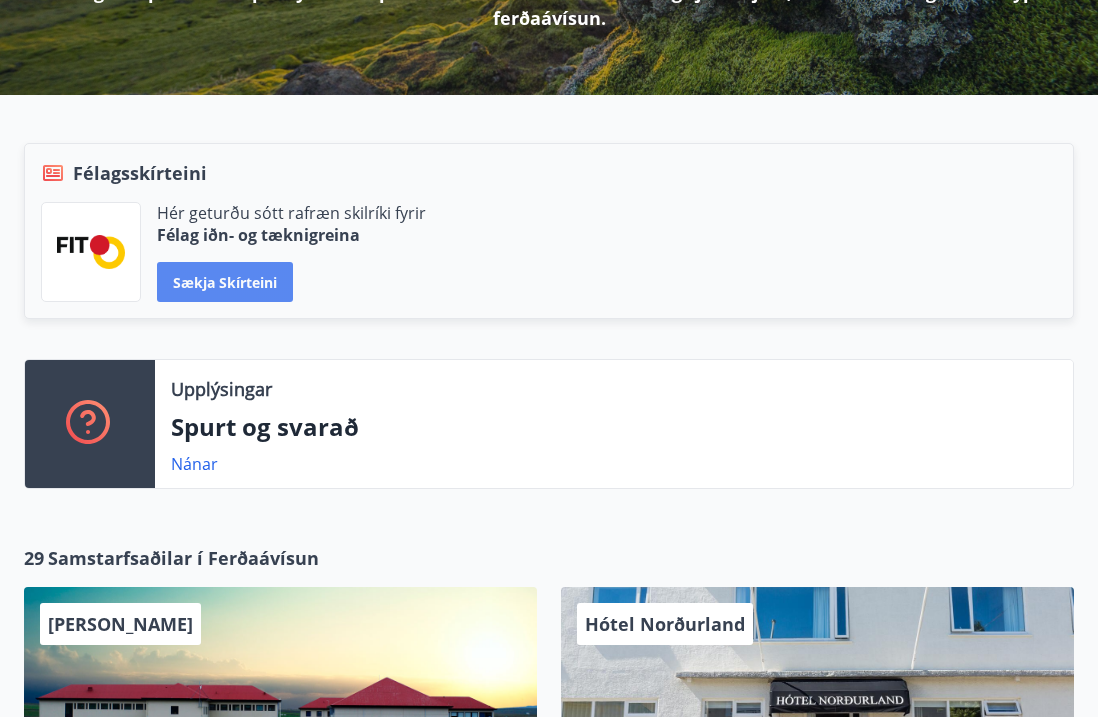 click on "Sækja skírteini" at bounding box center [225, 282] 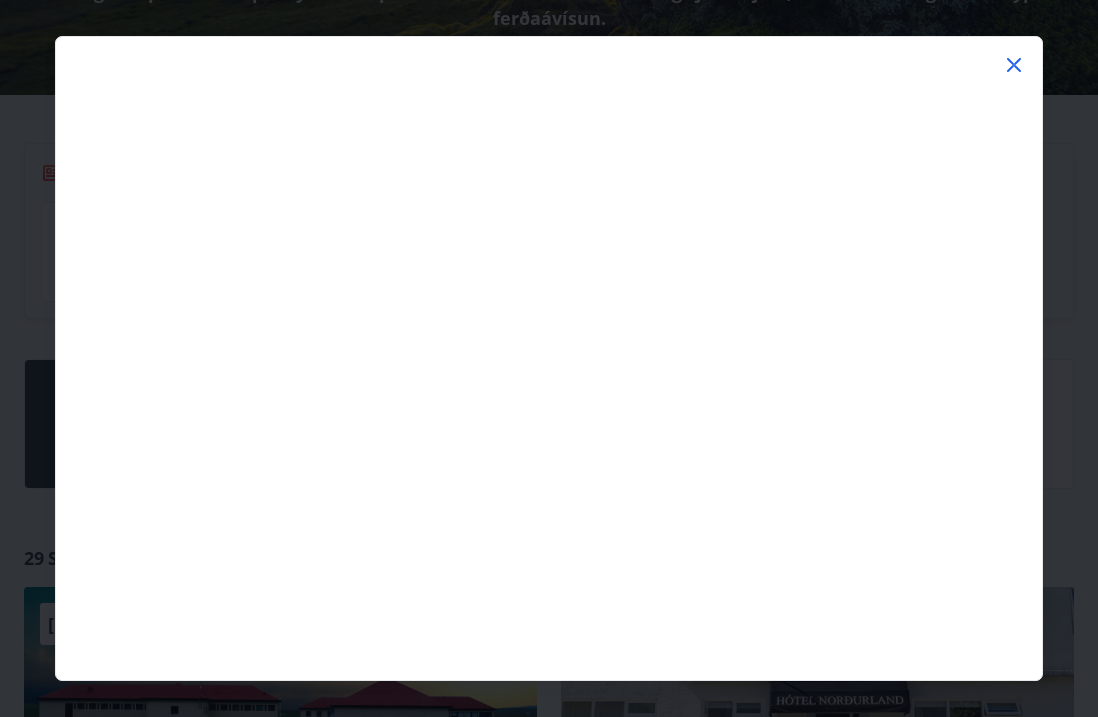 click 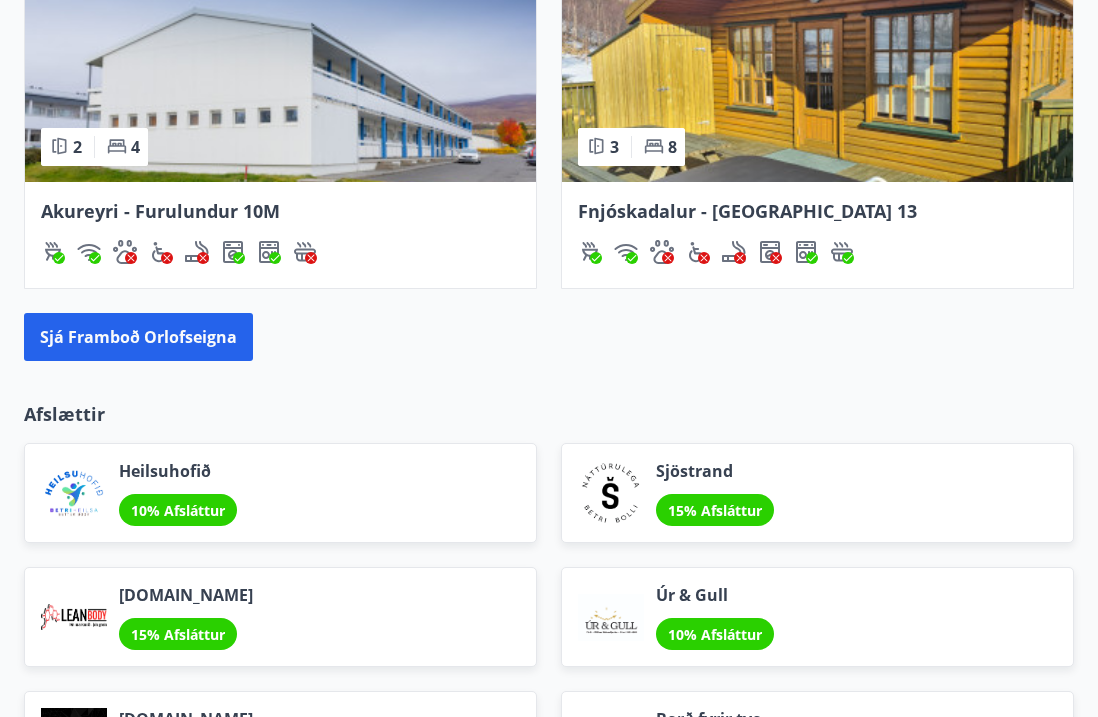 scroll, scrollTop: 2020, scrollLeft: 0, axis: vertical 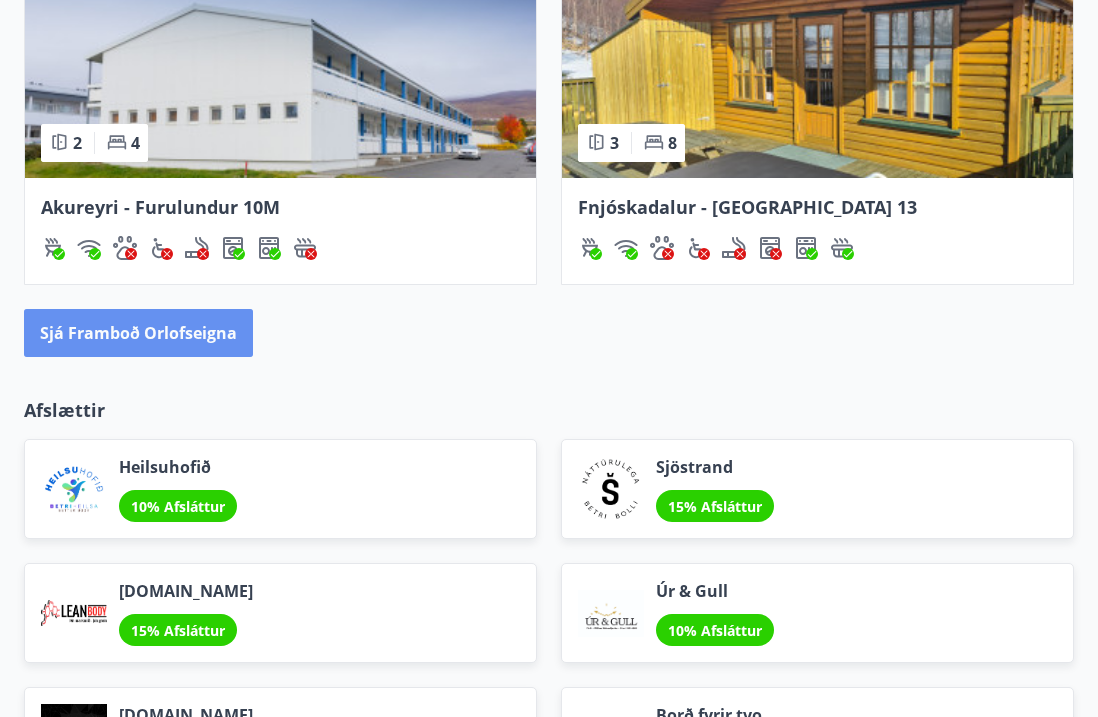 click on "Sjá framboð orlofseigna" at bounding box center (138, 333) 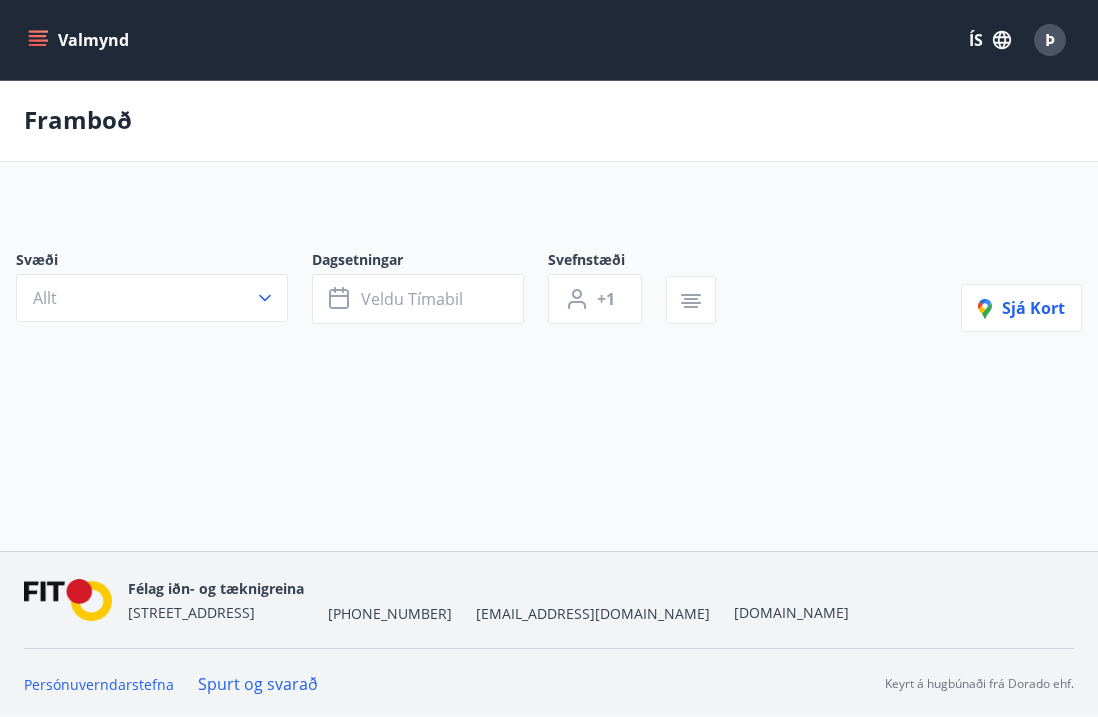 scroll, scrollTop: 0, scrollLeft: 0, axis: both 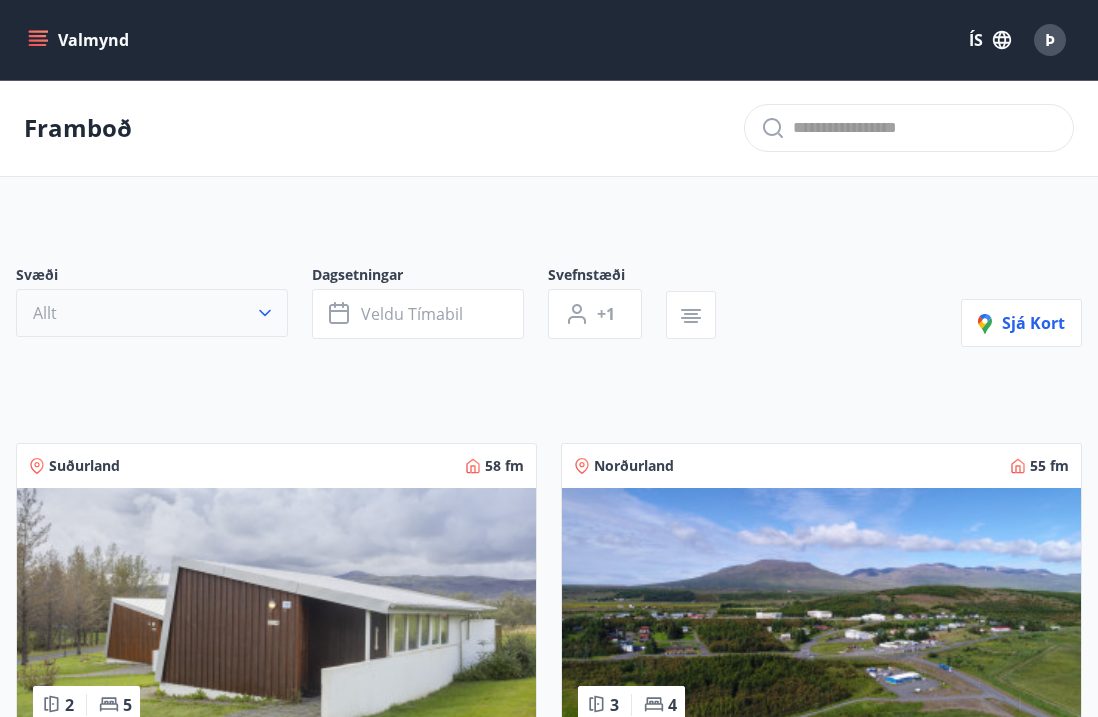 click on "Allt" at bounding box center [152, 313] 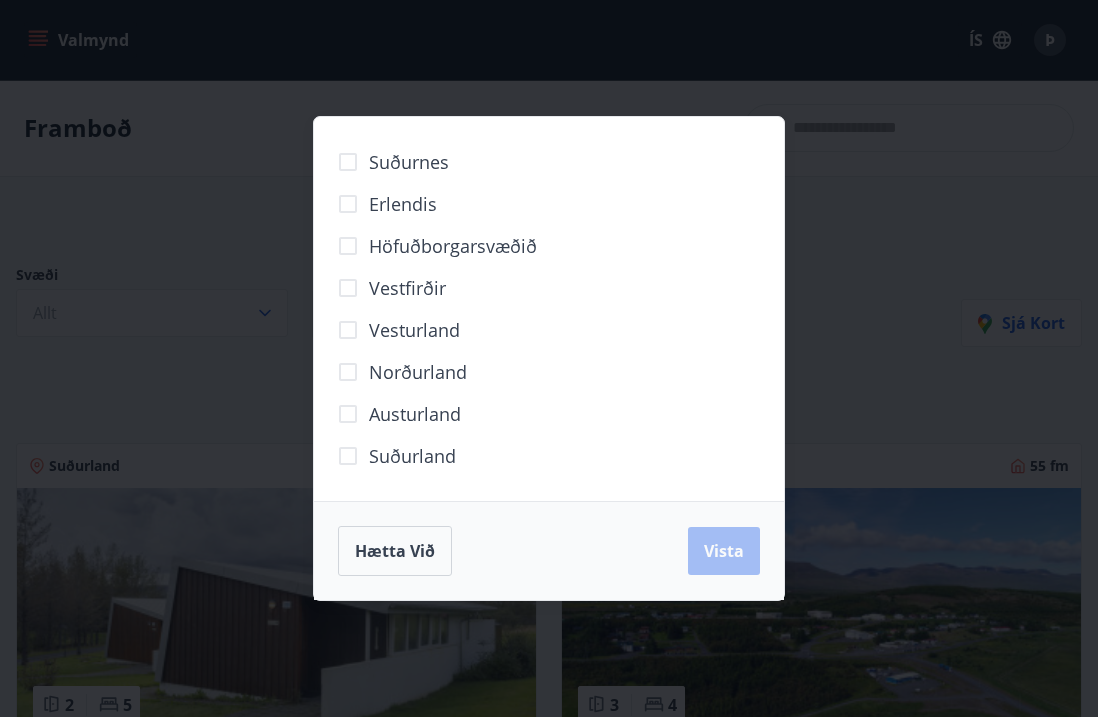 click on "Suðurnes Erlendis Höfuðborgarsvæðið [GEOGRAPHIC_DATA] [GEOGRAPHIC_DATA] [GEOGRAPHIC_DATA] [GEOGRAPHIC_DATA] [GEOGRAPHIC_DATA] við [GEOGRAPHIC_DATA]" at bounding box center [549, 358] 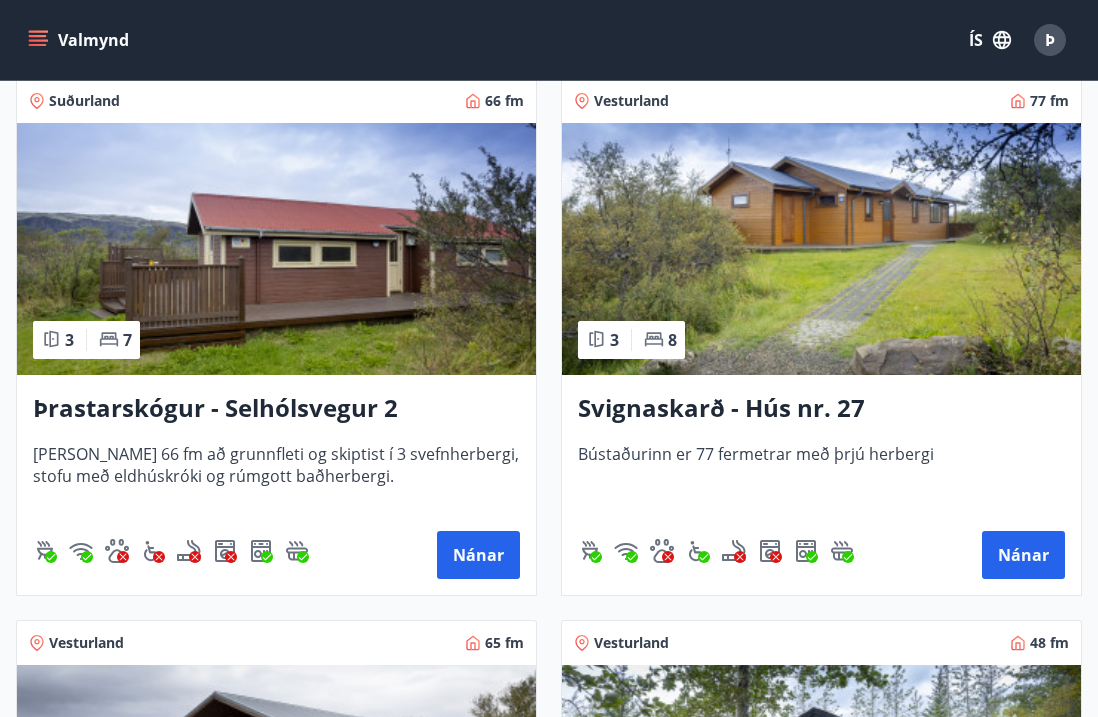 scroll, scrollTop: 7314, scrollLeft: 0, axis: vertical 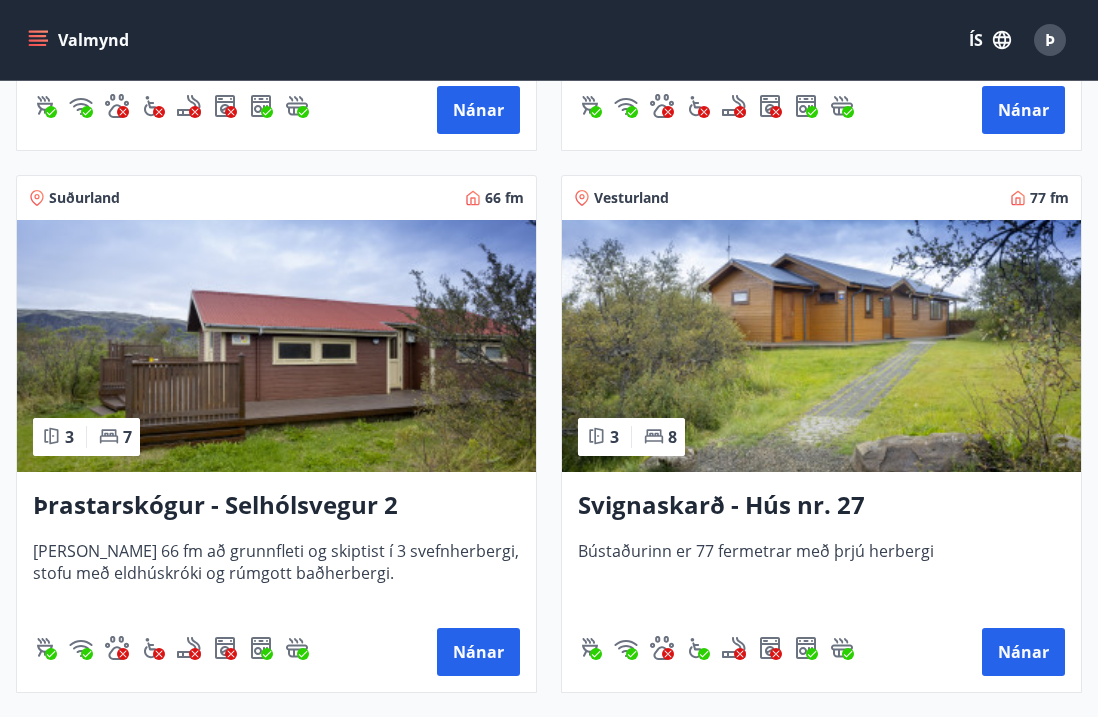 click on "Svignaskarð - Hús nr. 27" at bounding box center (821, 506) 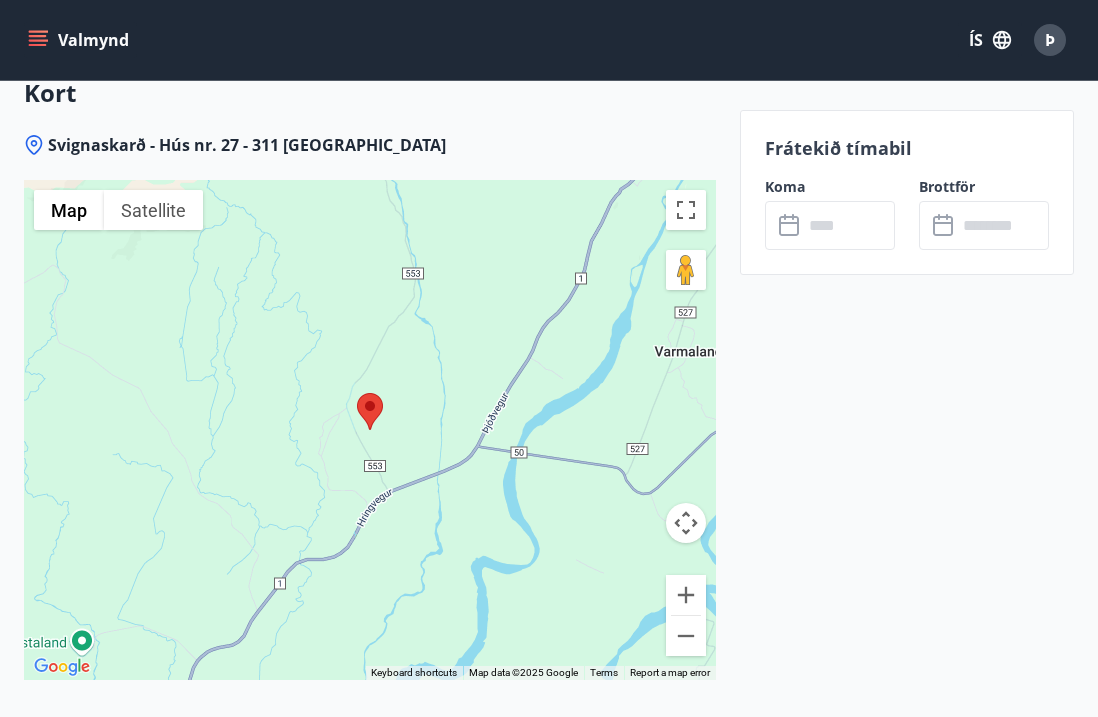 scroll, scrollTop: 2681, scrollLeft: 0, axis: vertical 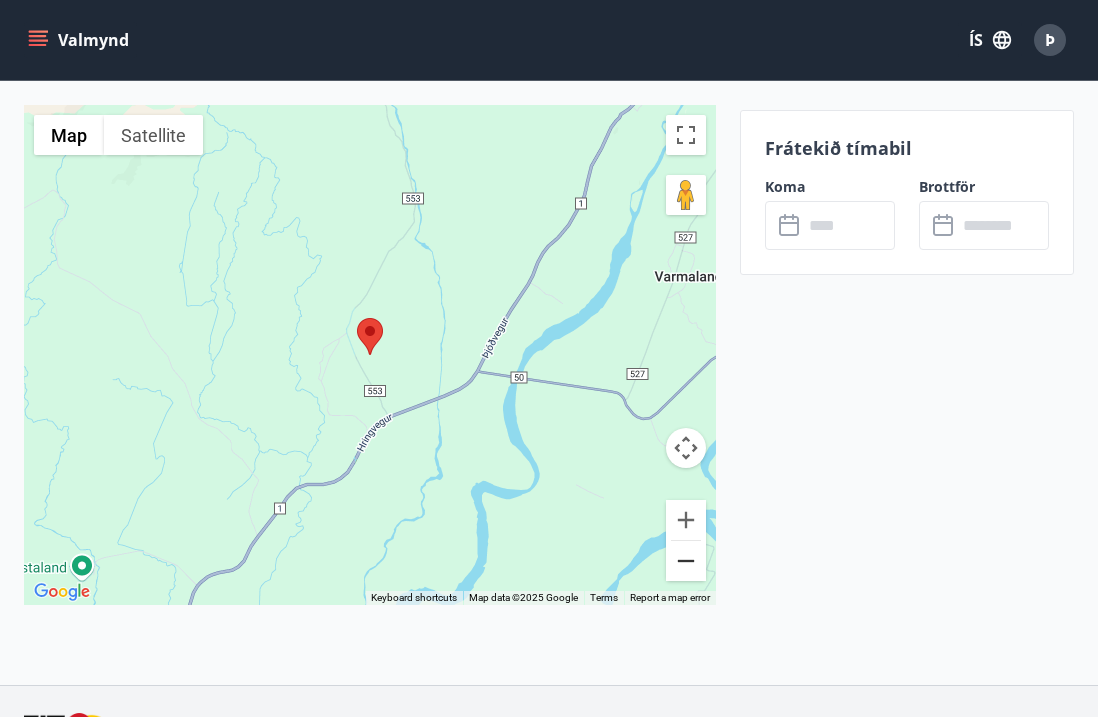 click at bounding box center (686, 561) 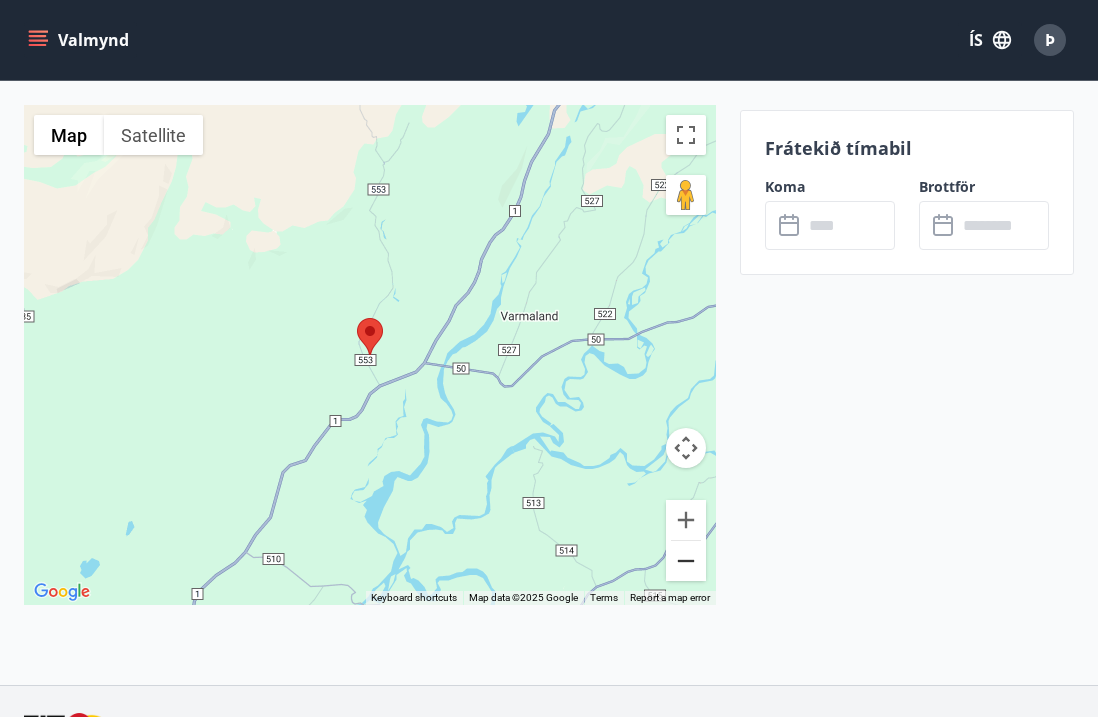 click at bounding box center (686, 561) 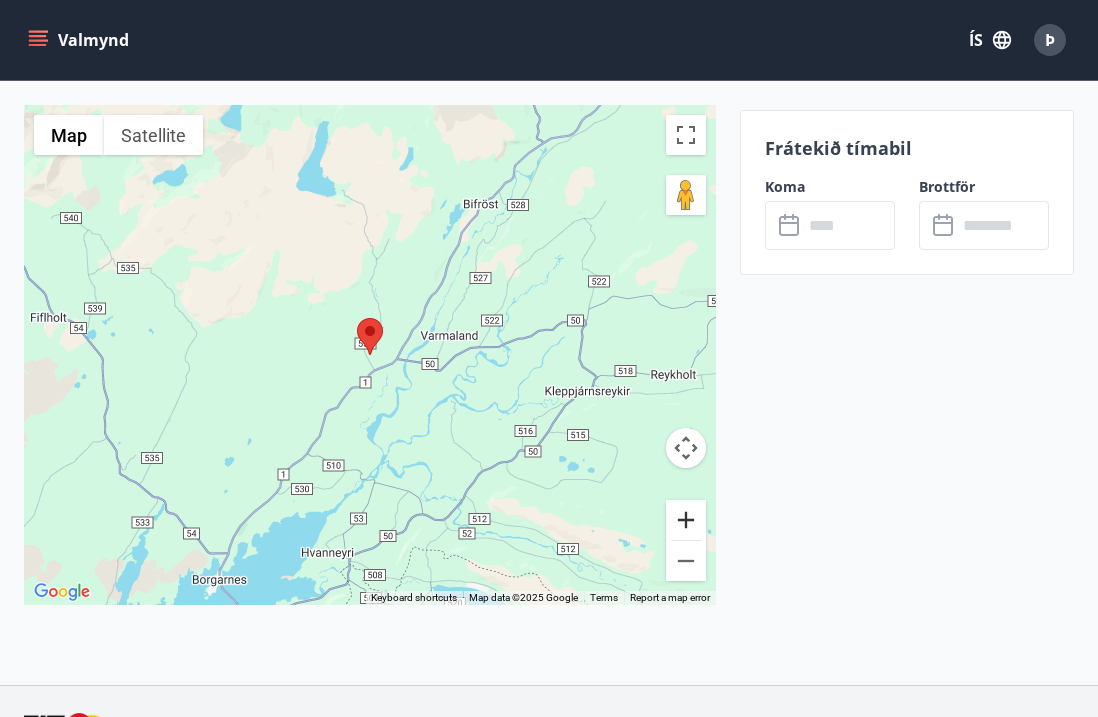 click at bounding box center (686, 520) 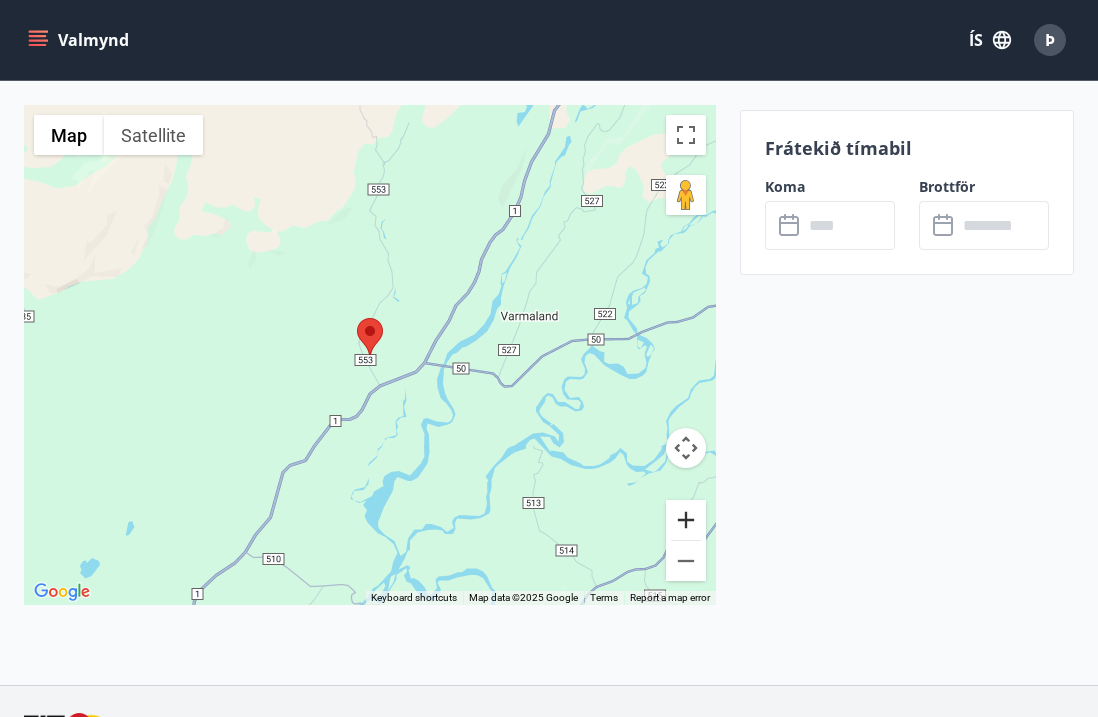 click at bounding box center [686, 520] 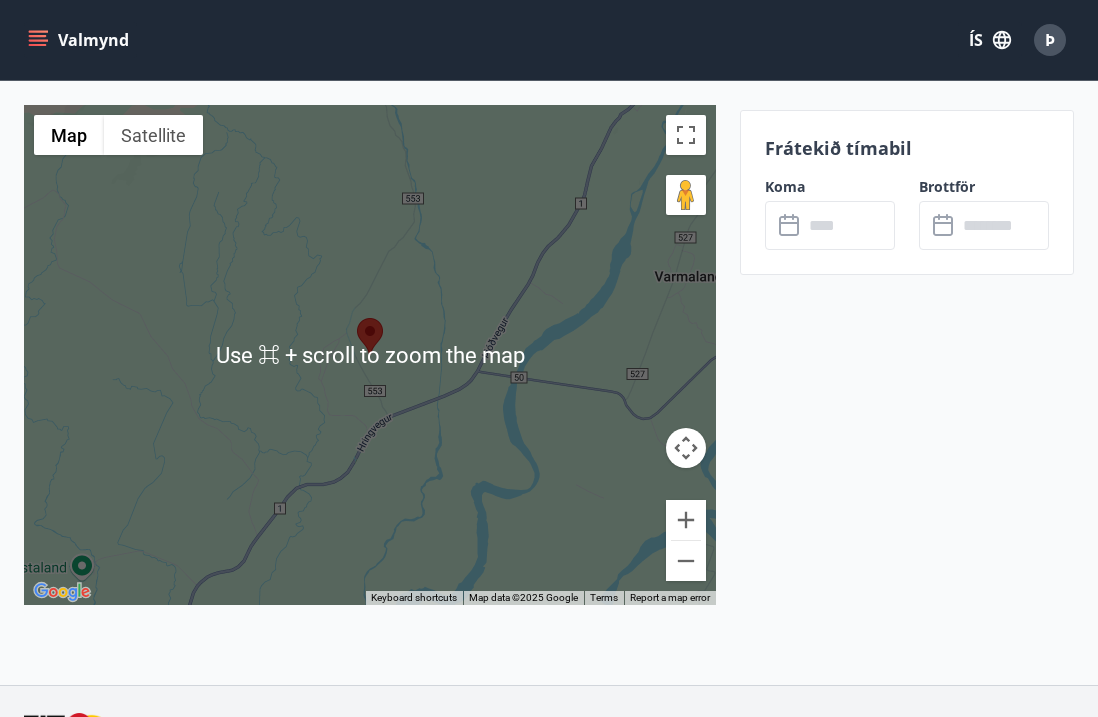 scroll, scrollTop: 2617, scrollLeft: 0, axis: vertical 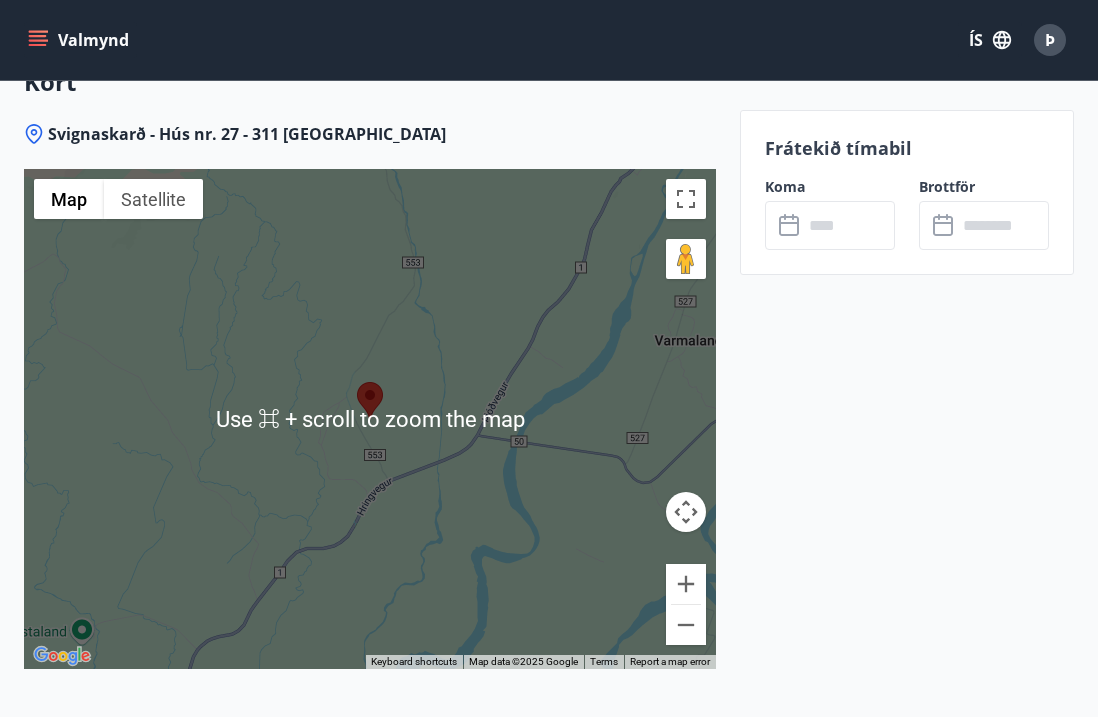 click on "To navigate, press the arrow keys." at bounding box center [370, 419] 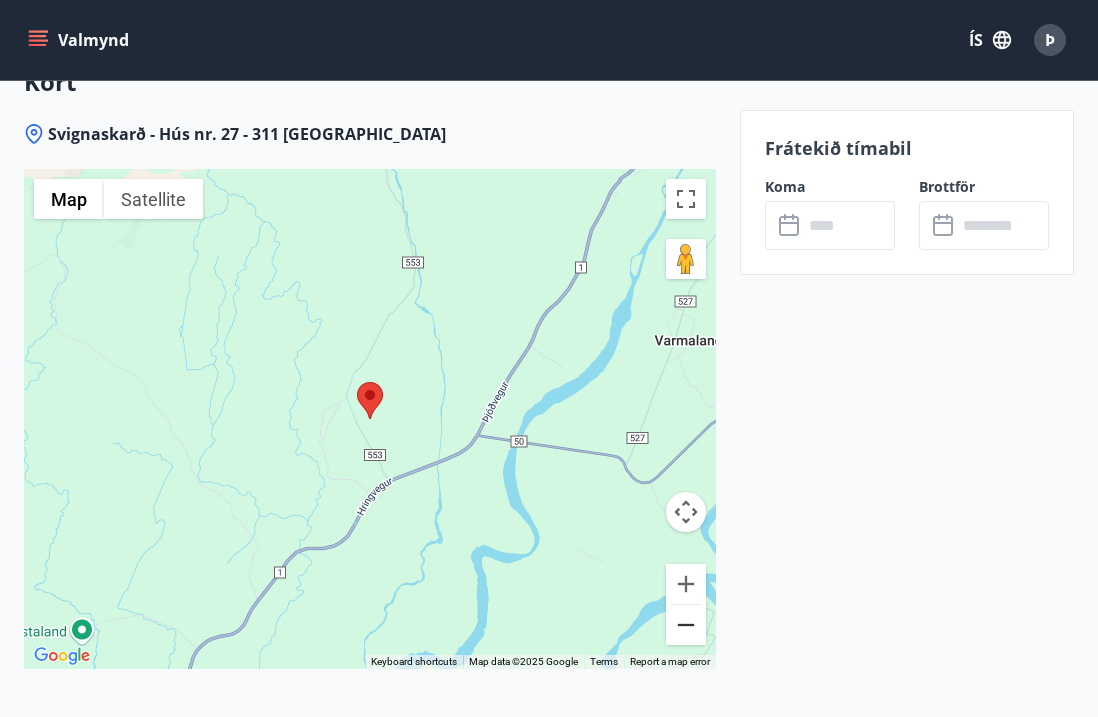 click at bounding box center [686, 625] 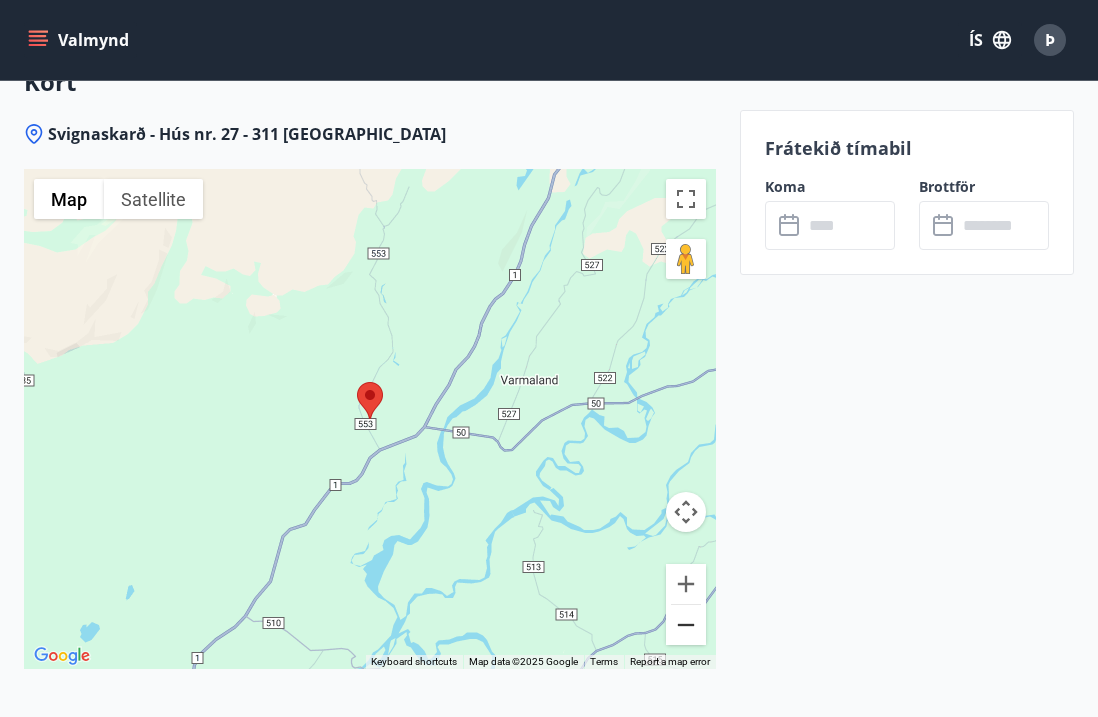 click at bounding box center [686, 625] 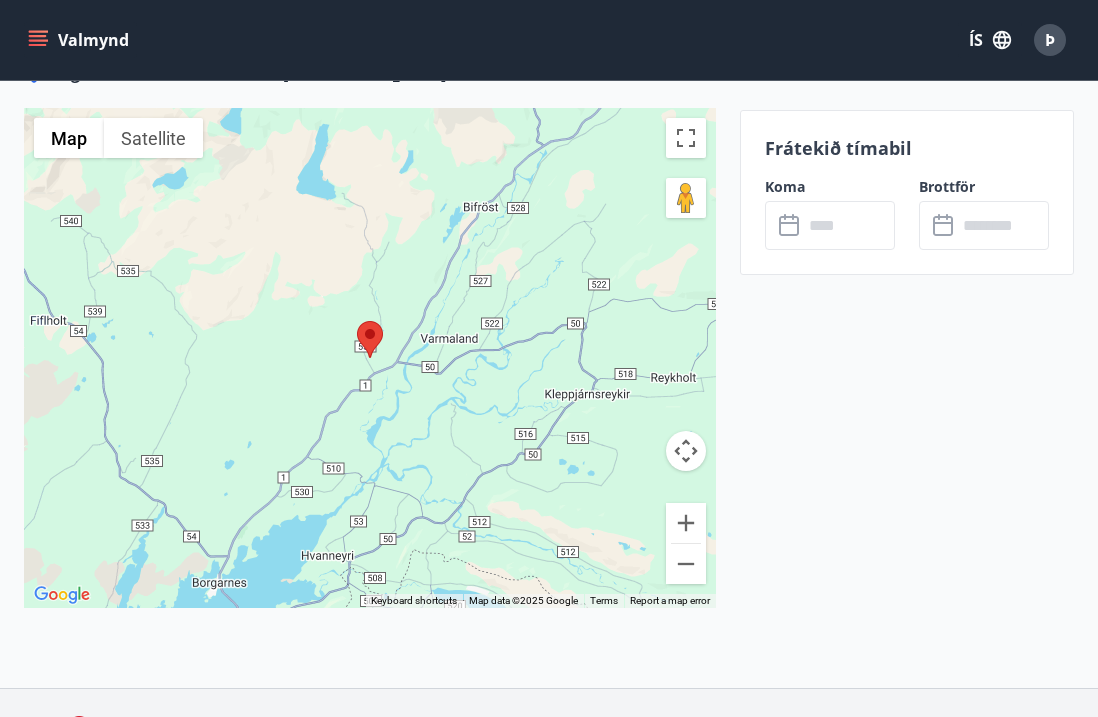 scroll, scrollTop: 2678, scrollLeft: 0, axis: vertical 